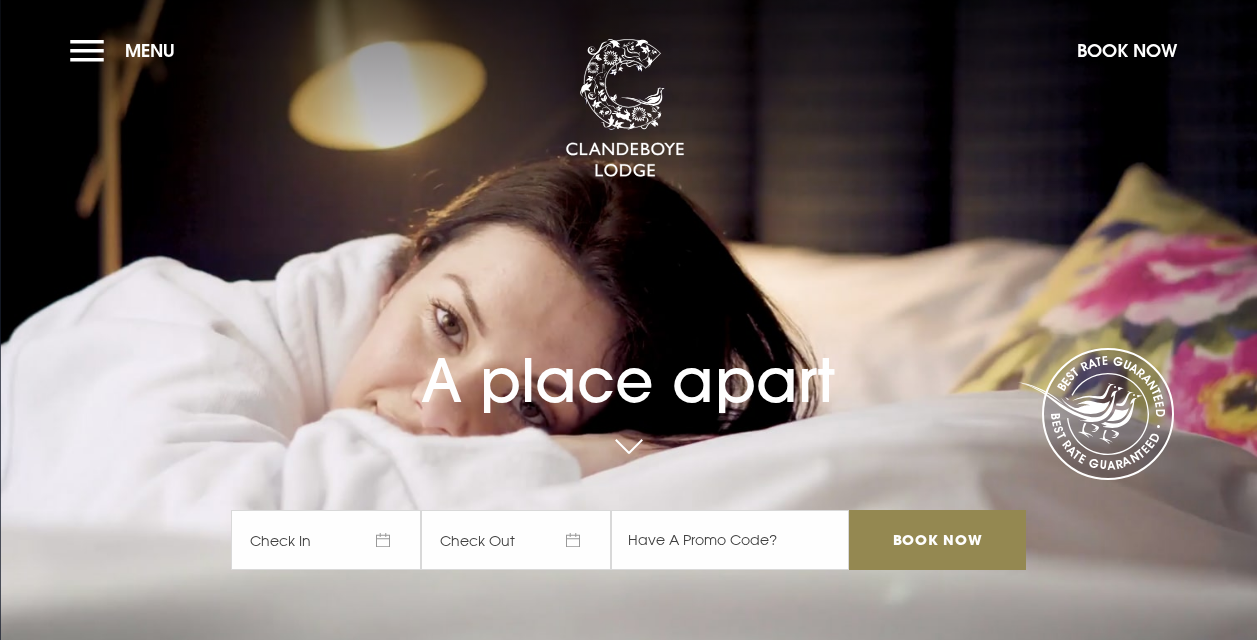 scroll, scrollTop: 0, scrollLeft: 0, axis: both 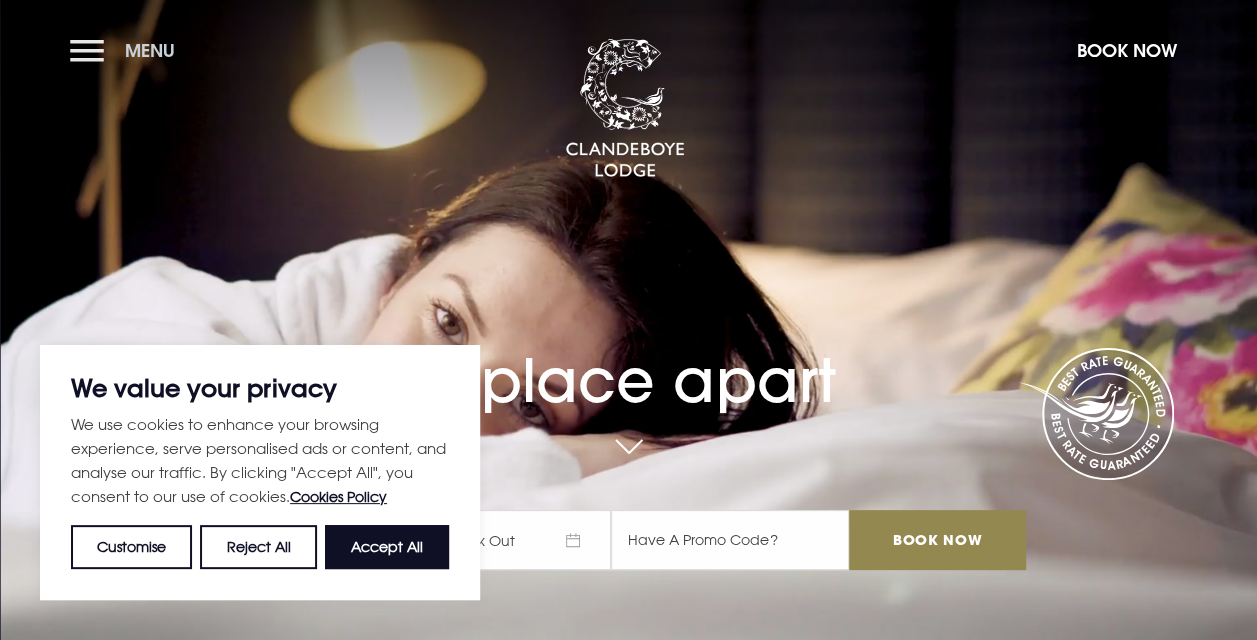 click on "Menu" at bounding box center [127, 50] 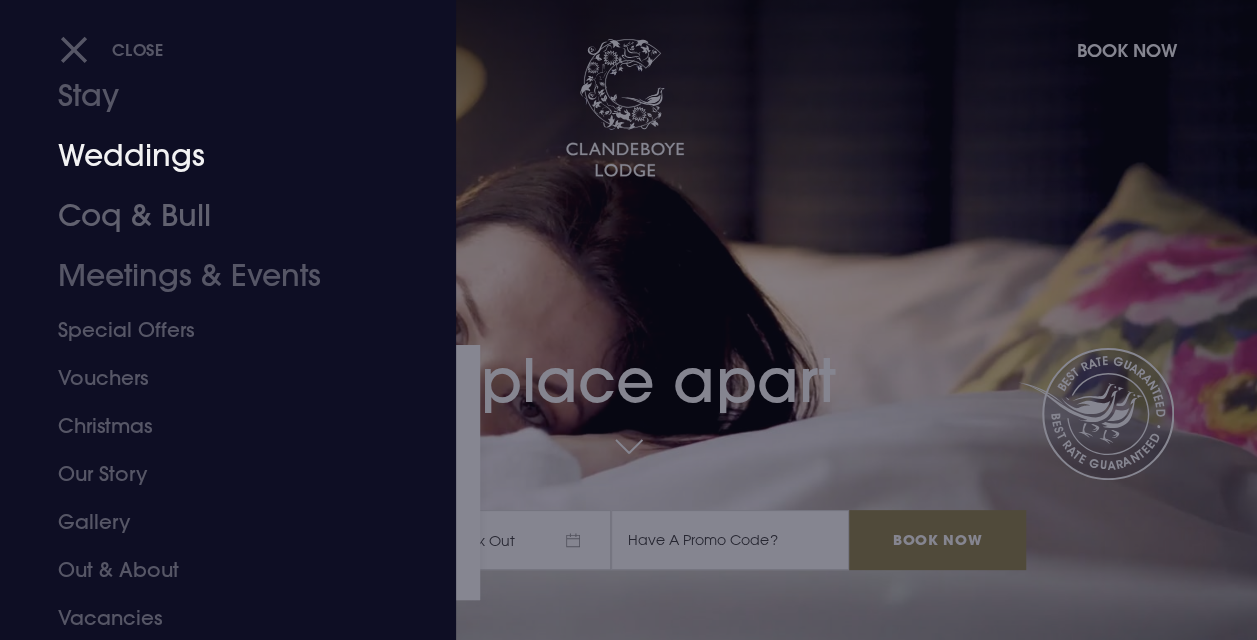 scroll, scrollTop: 112, scrollLeft: 0, axis: vertical 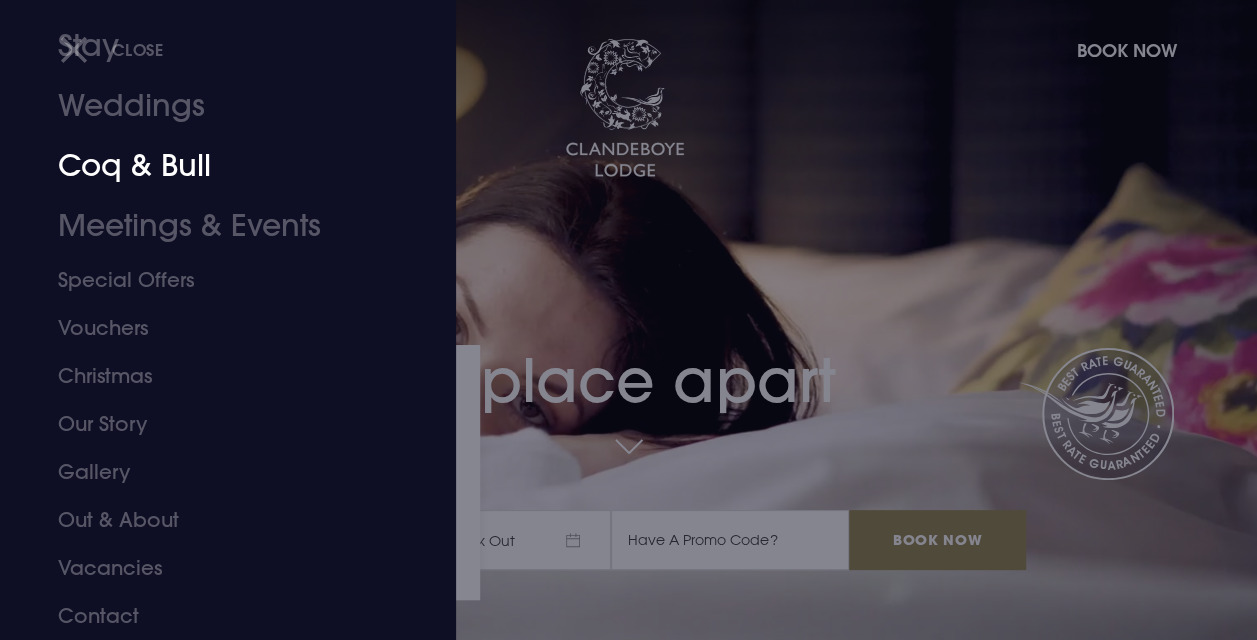 click on "Coq & Bull" at bounding box center (214, 166) 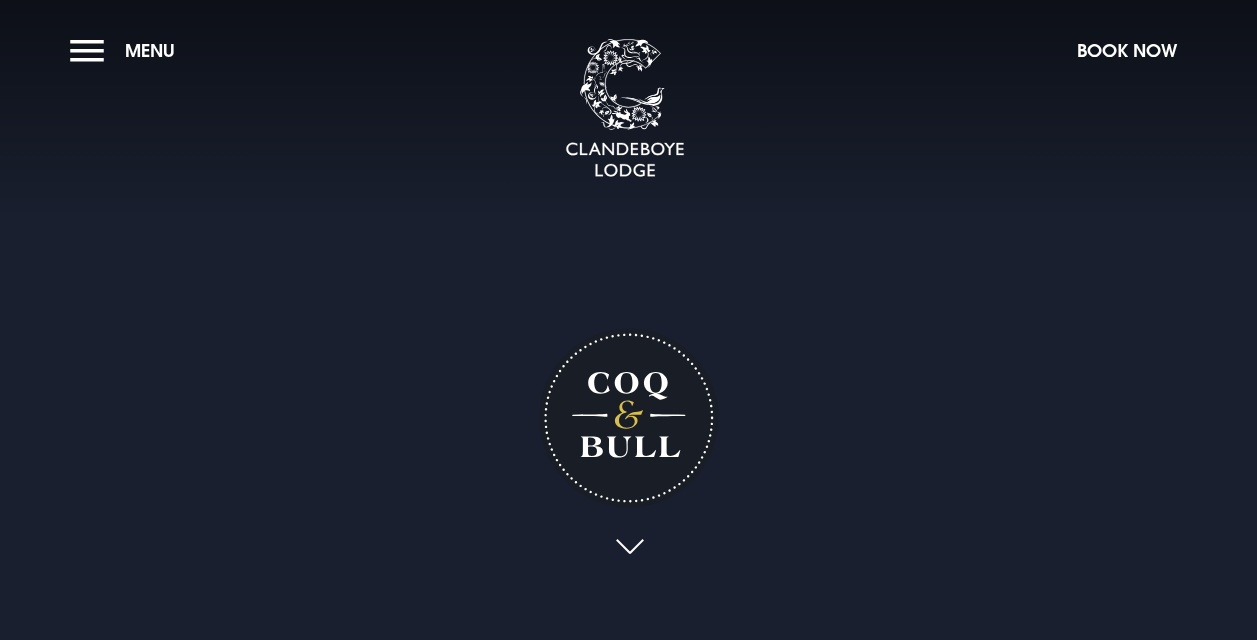 scroll, scrollTop: 0, scrollLeft: 0, axis: both 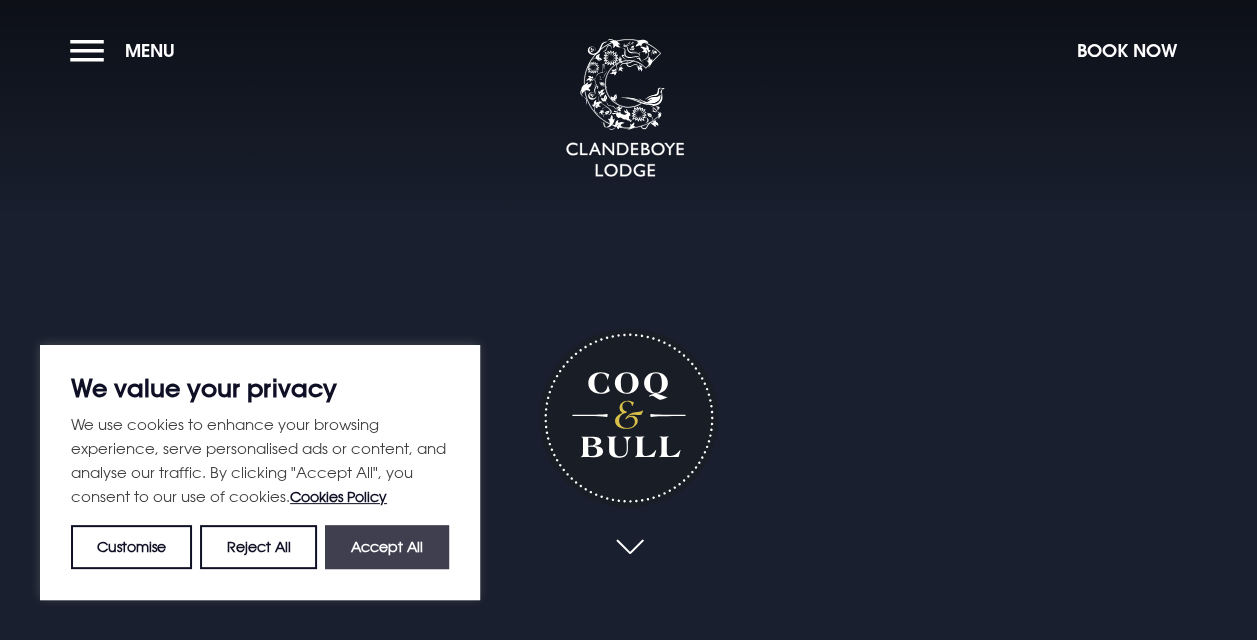 click on "Accept All" at bounding box center (387, 547) 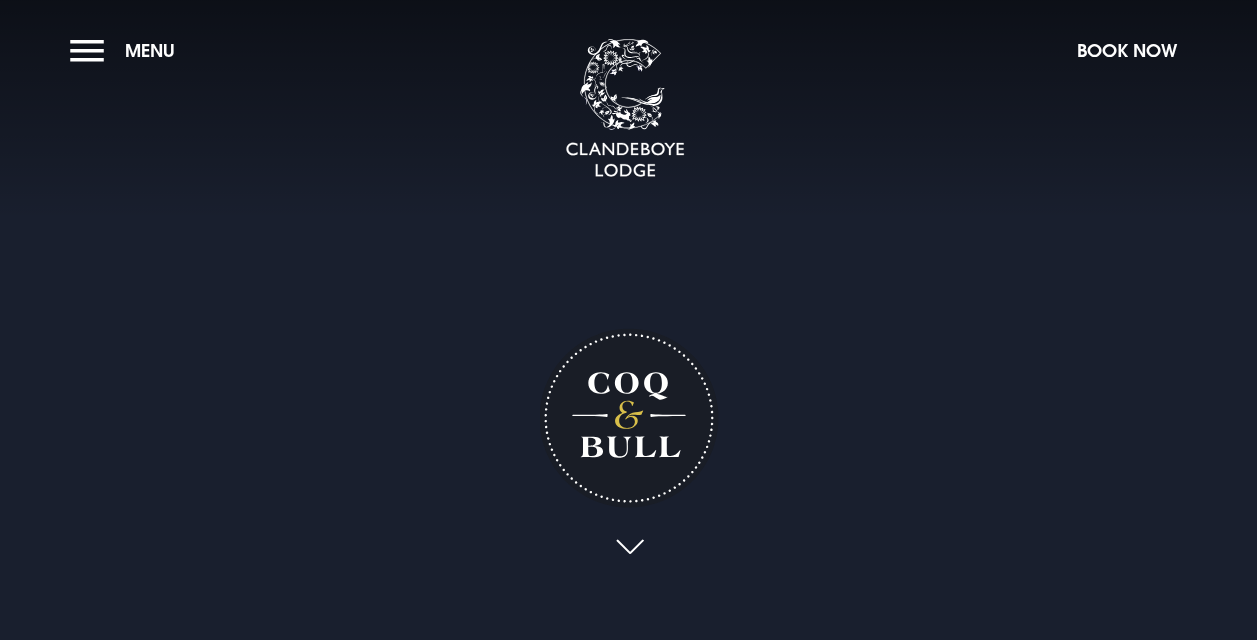 checkbox on "true" 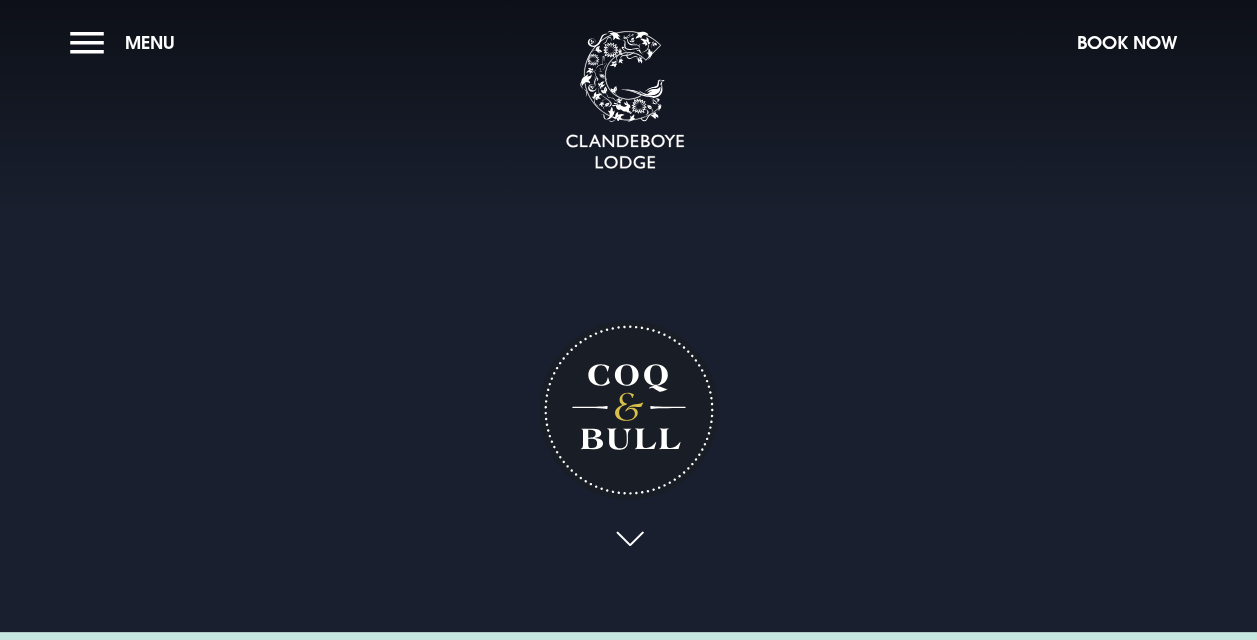 scroll, scrollTop: 0, scrollLeft: 0, axis: both 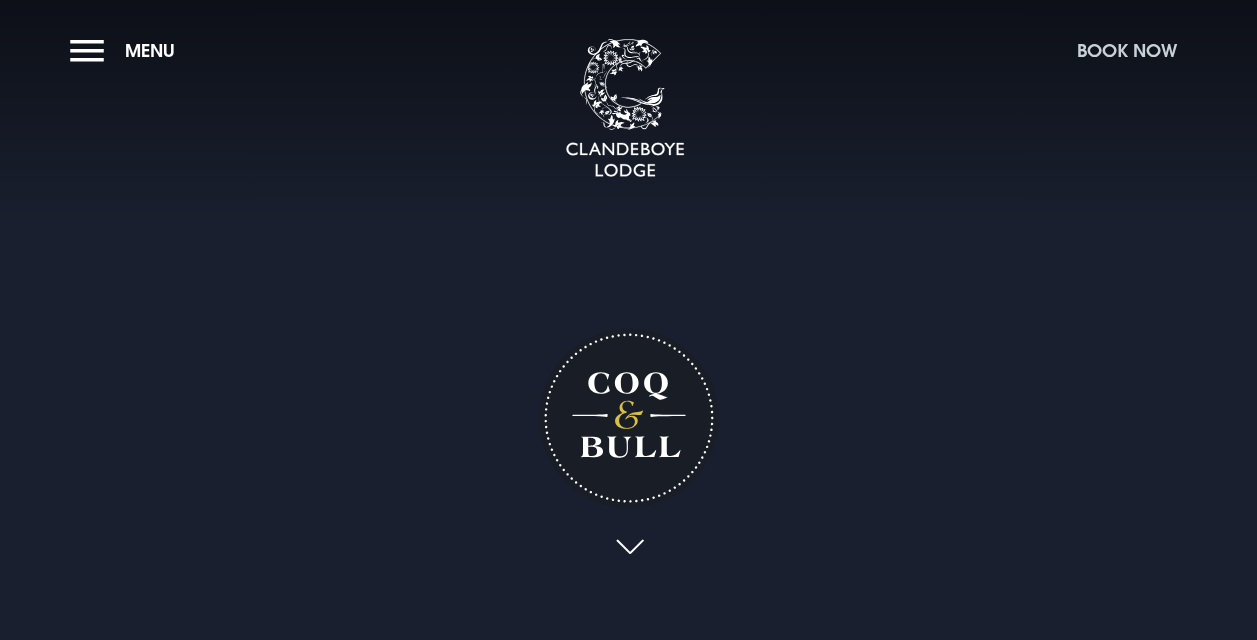 click on "Book Now" at bounding box center (1127, 50) 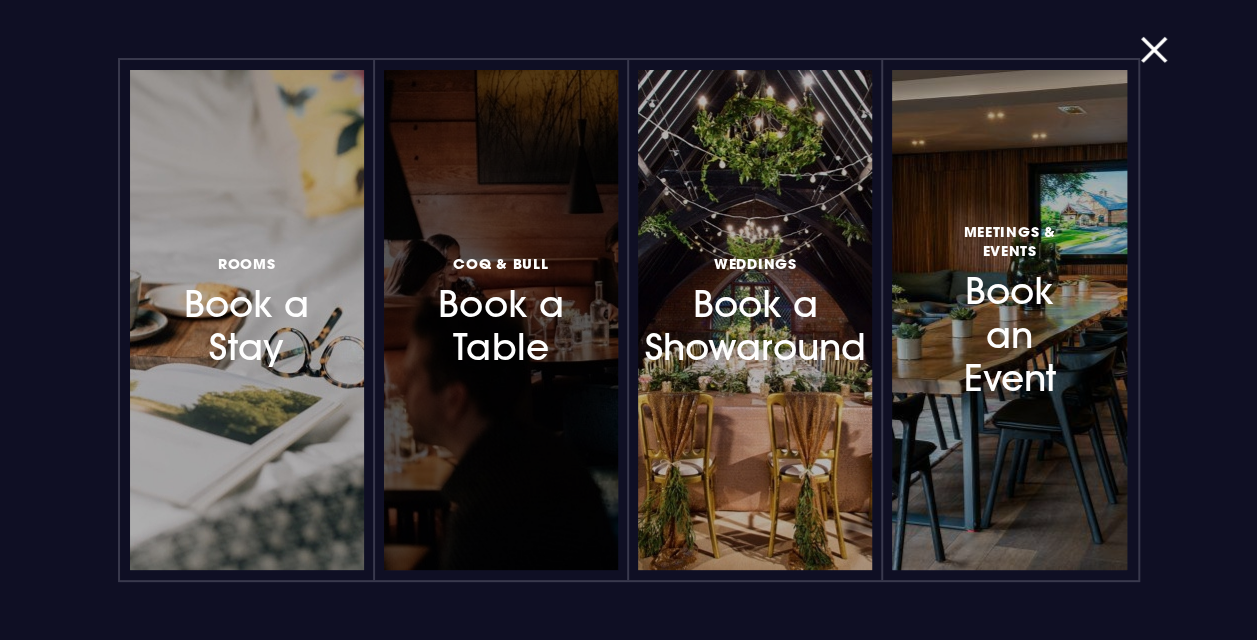 click on "Coq & Bull
Book a Table" at bounding box center [500, 309] 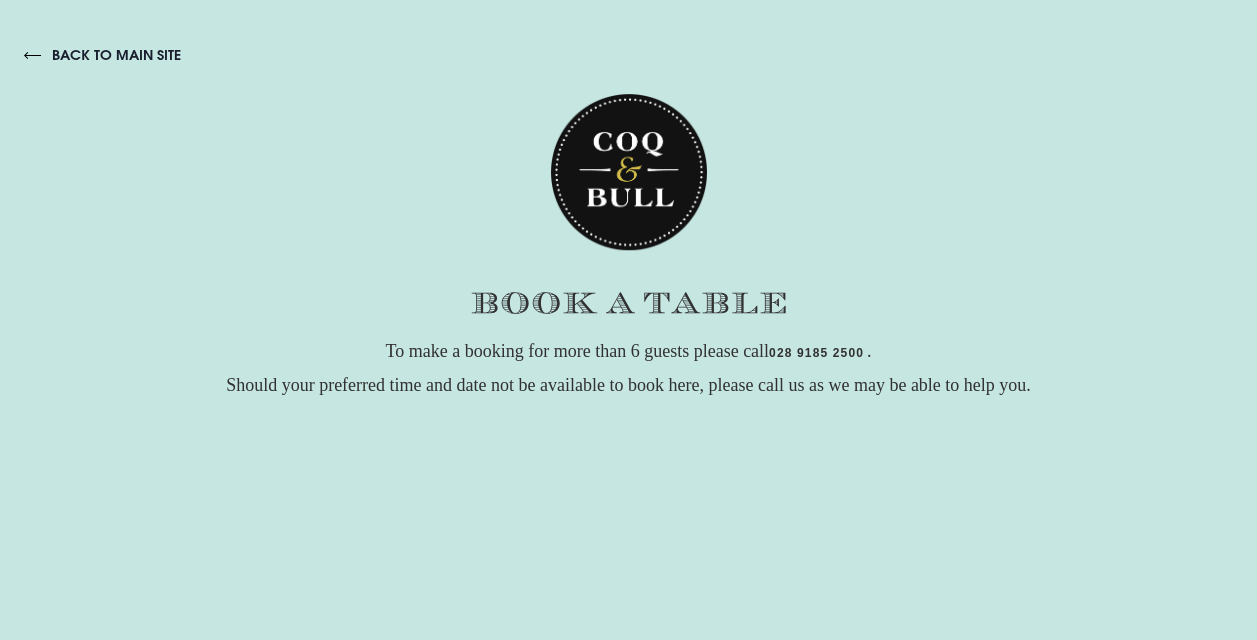 scroll, scrollTop: 0, scrollLeft: 0, axis: both 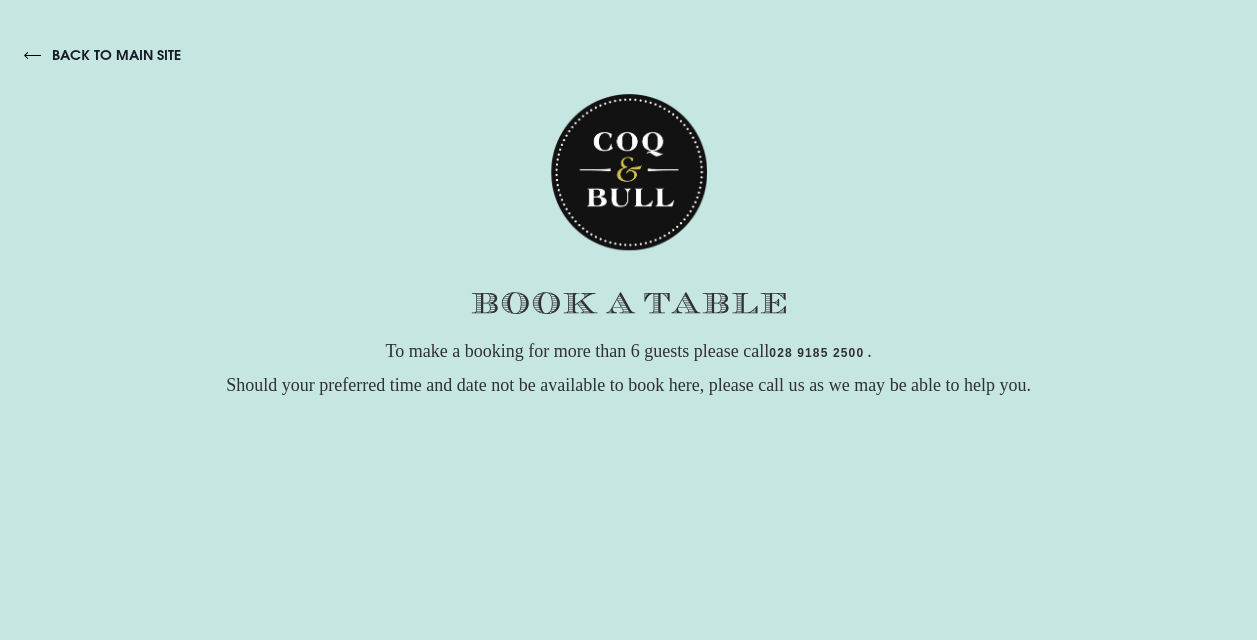 click on "back to main site" at bounding box center [102, 55] 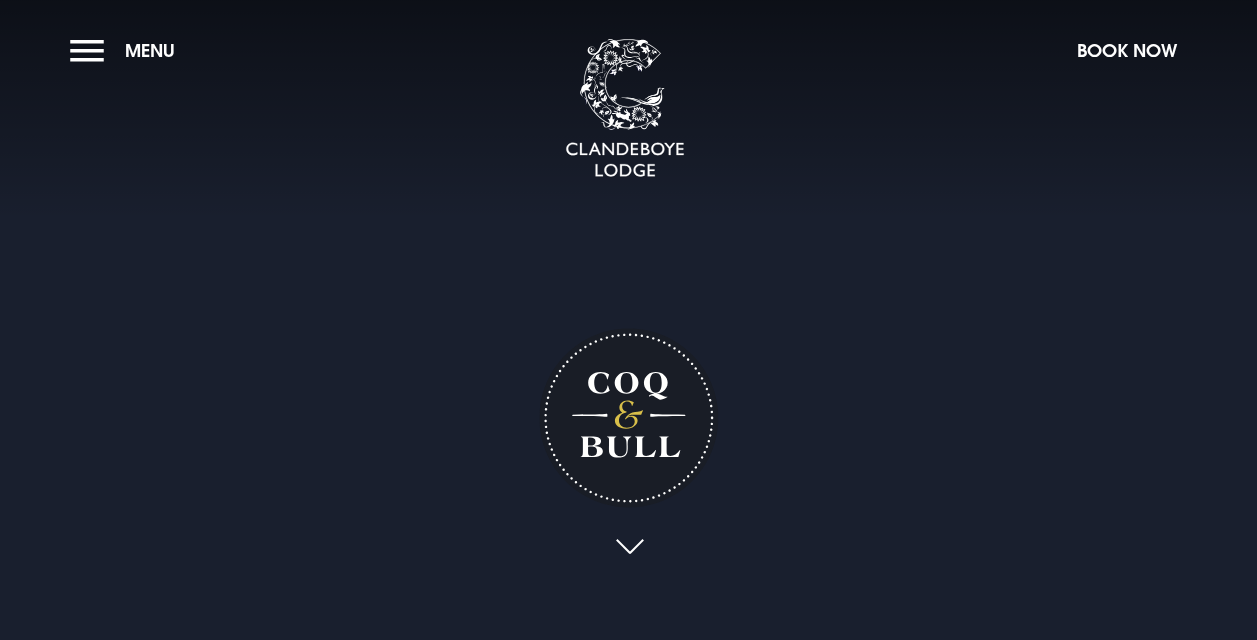 scroll, scrollTop: 0, scrollLeft: 0, axis: both 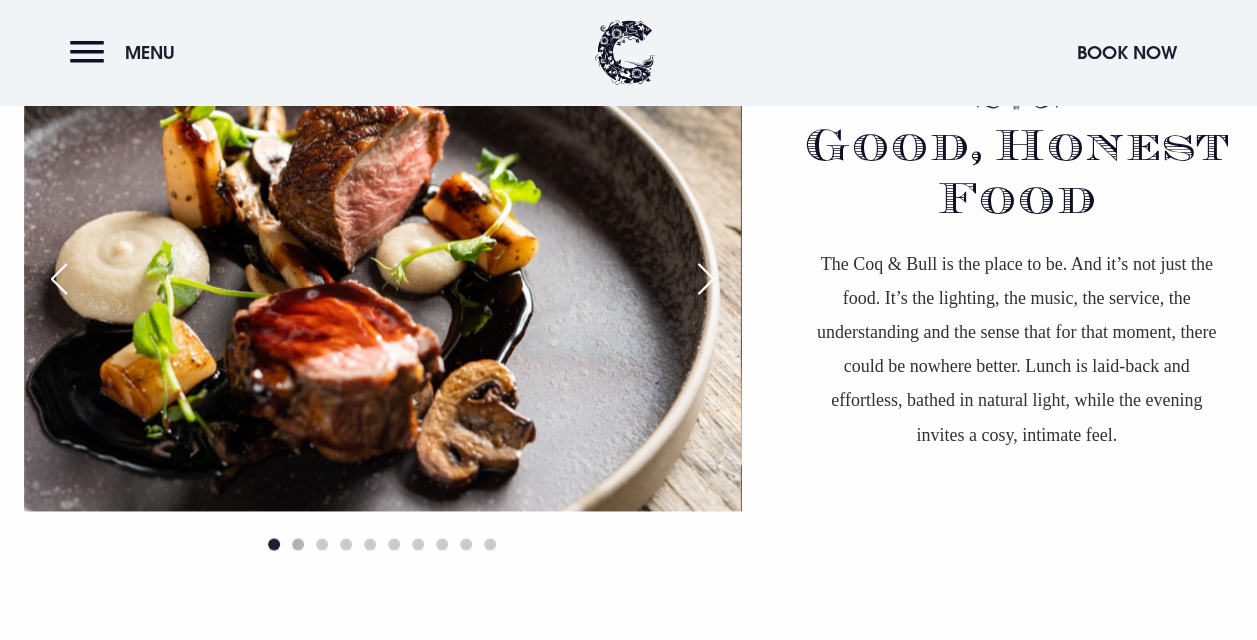 click at bounding box center (298, 544) 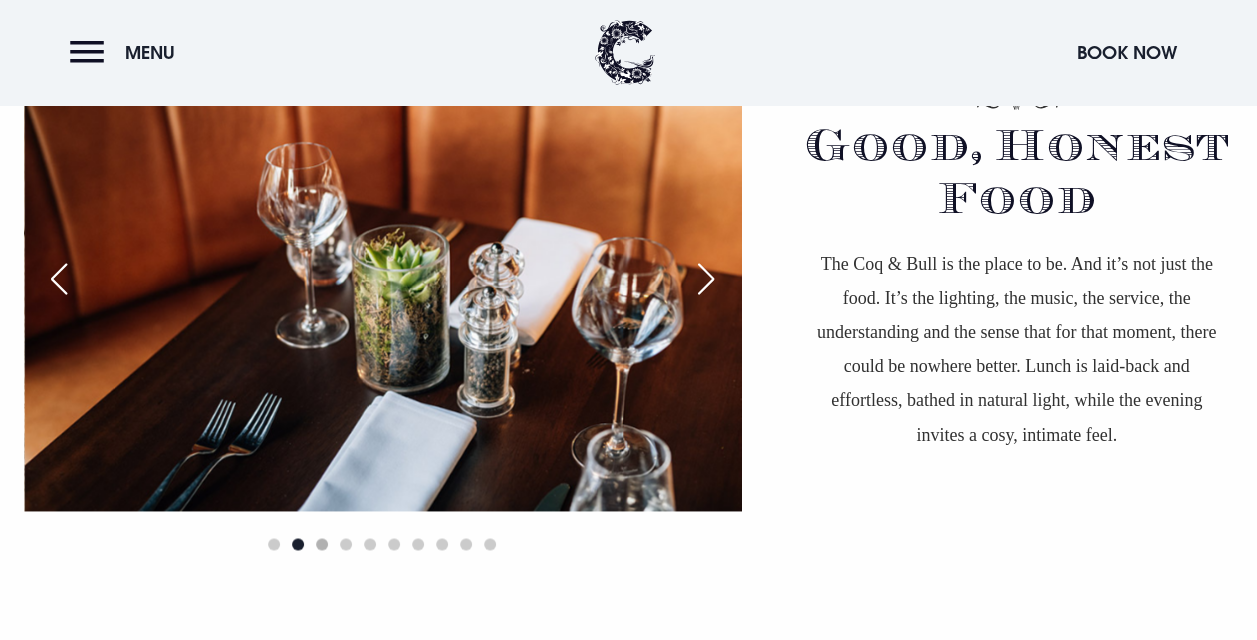 click at bounding box center (322, 544) 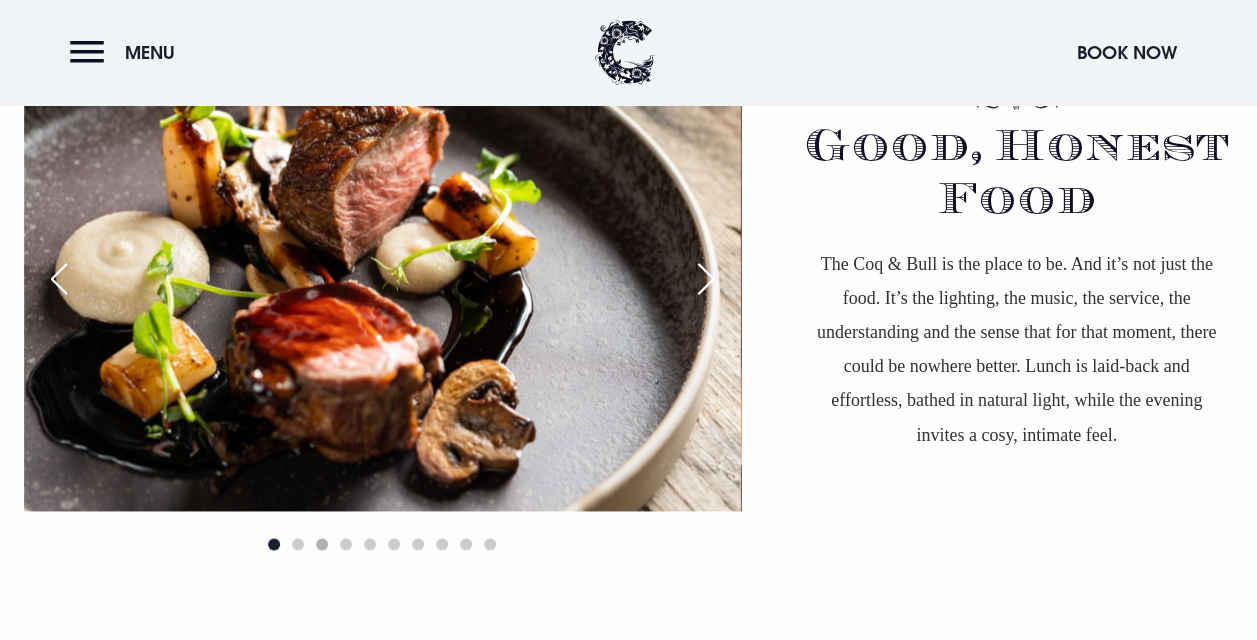 click at bounding box center (322, 544) 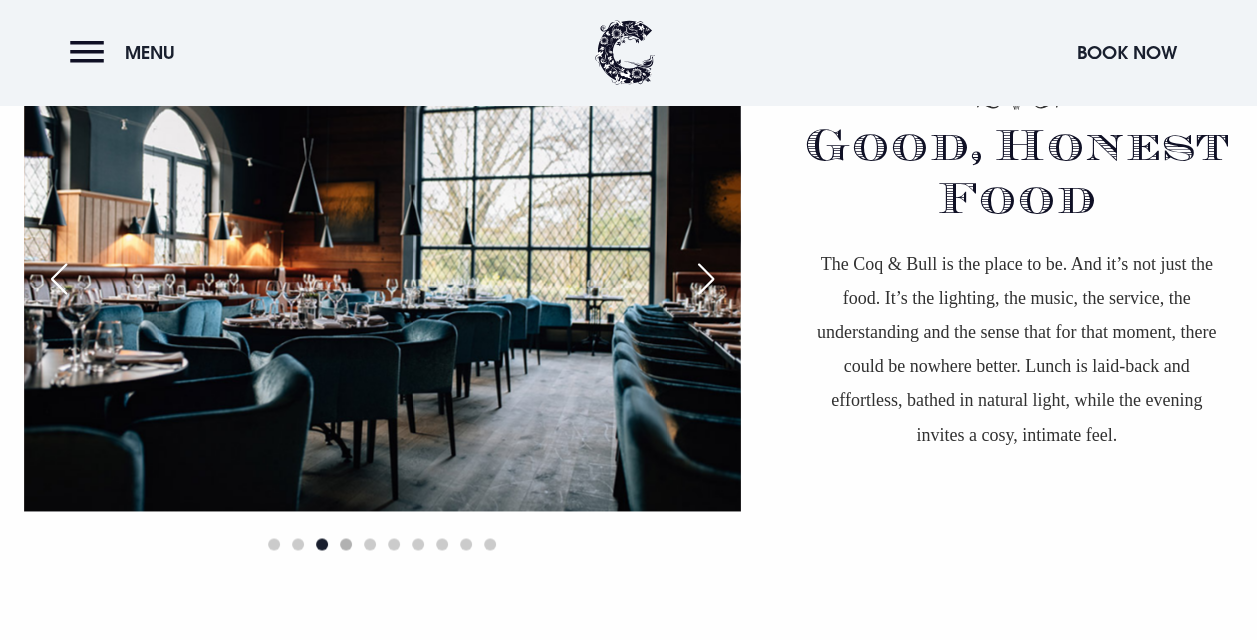 click at bounding box center [346, 544] 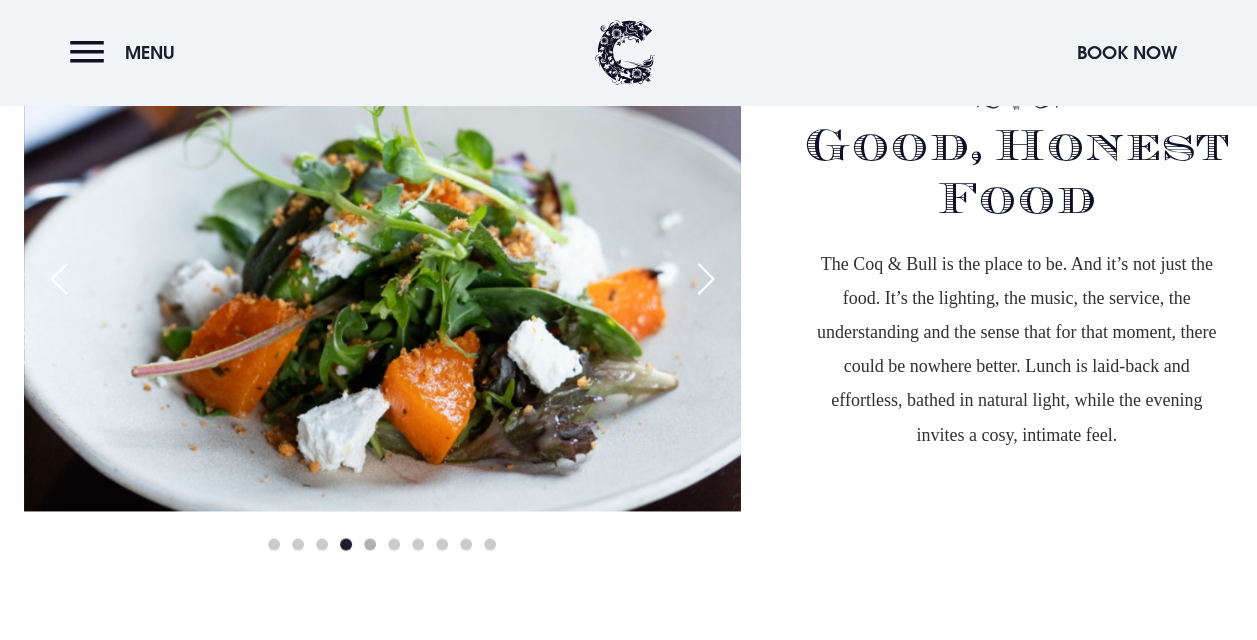 click at bounding box center [370, 544] 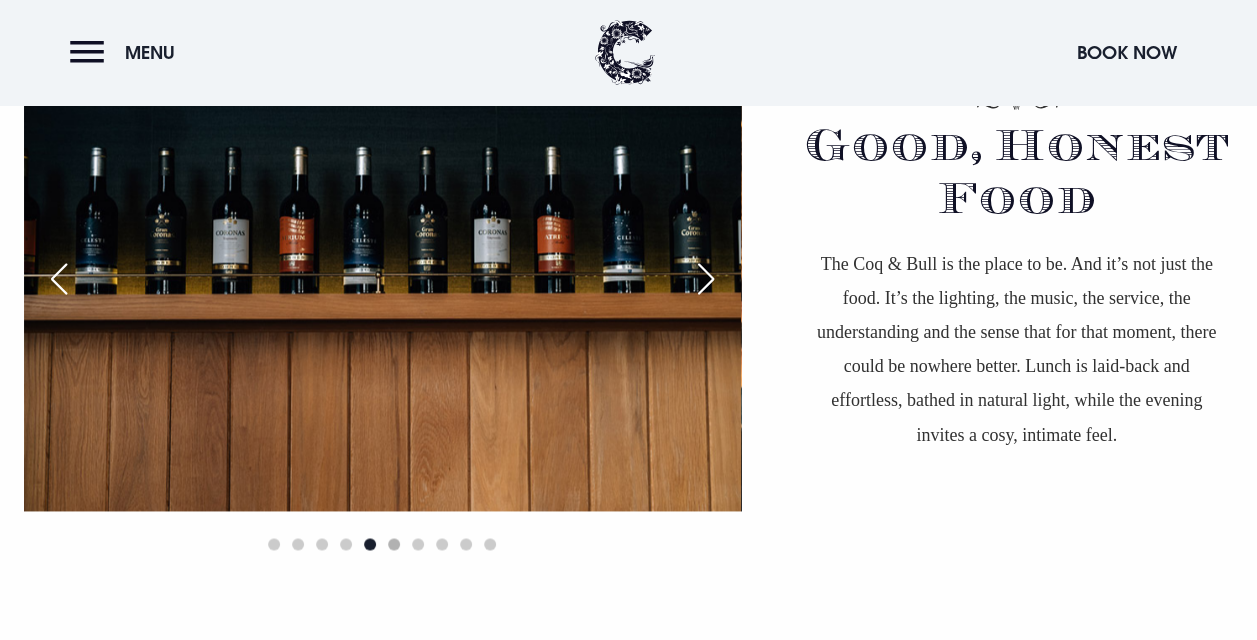 click at bounding box center [394, 544] 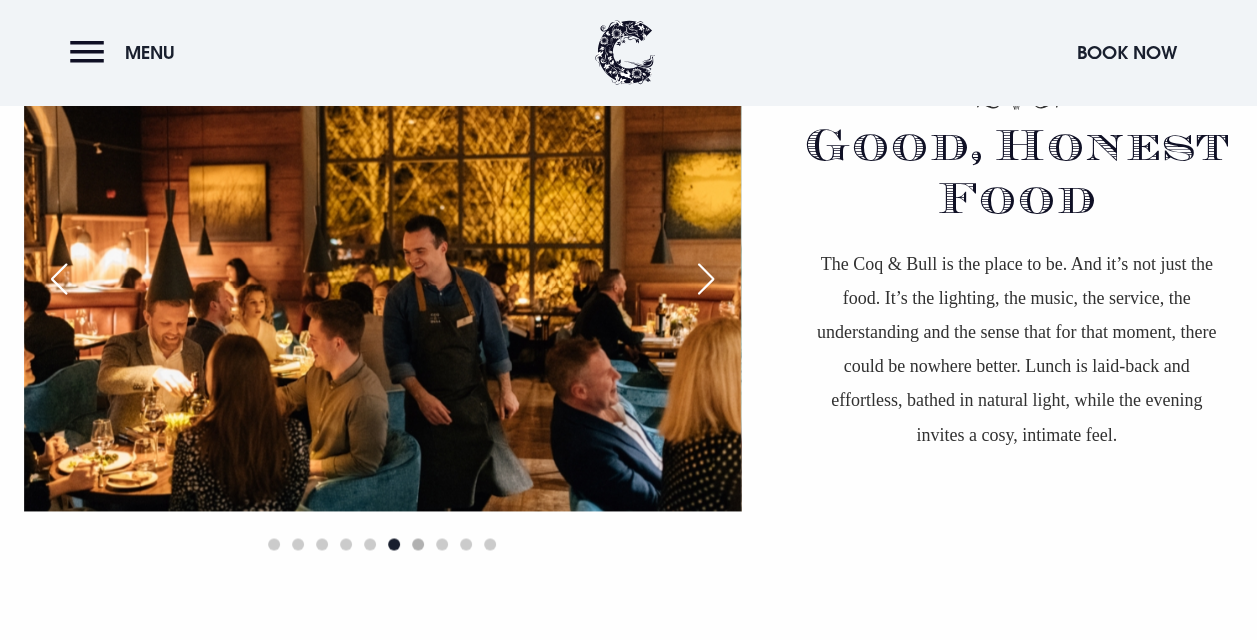 click at bounding box center [418, 544] 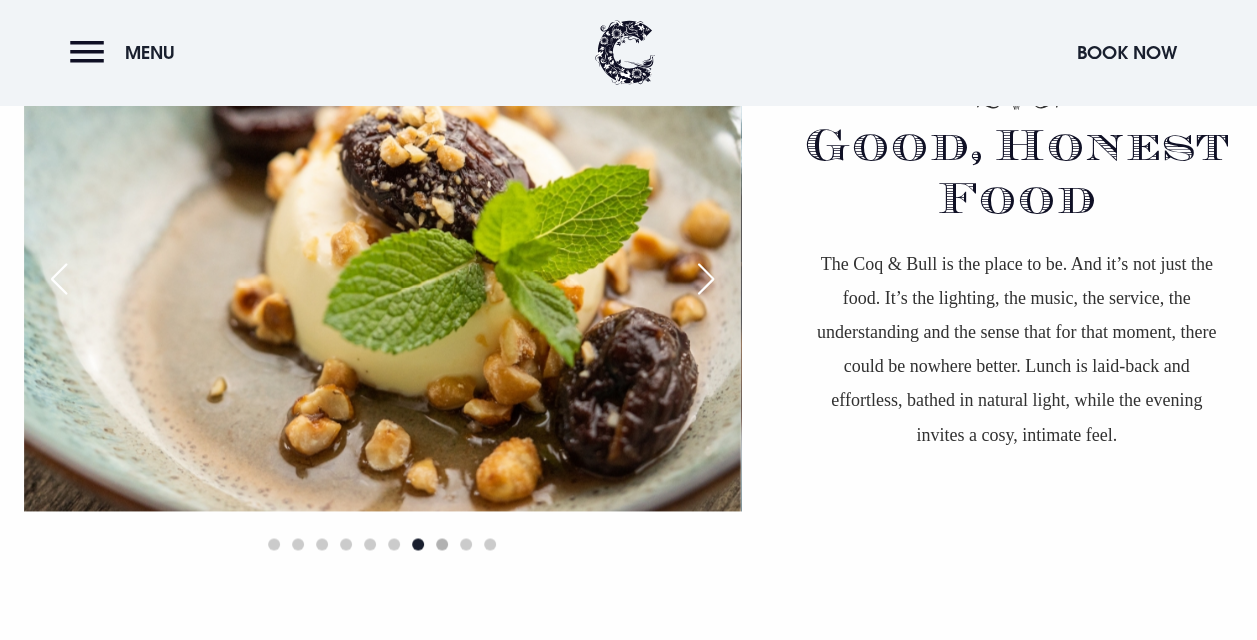 click at bounding box center (442, 544) 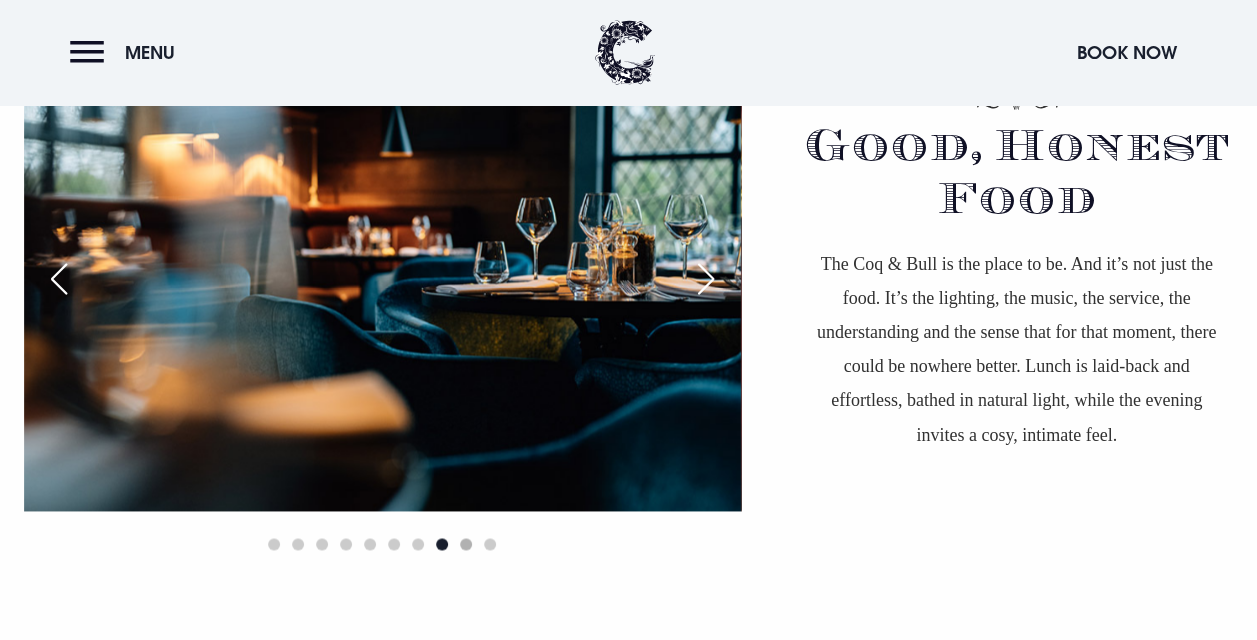 click at bounding box center (466, 544) 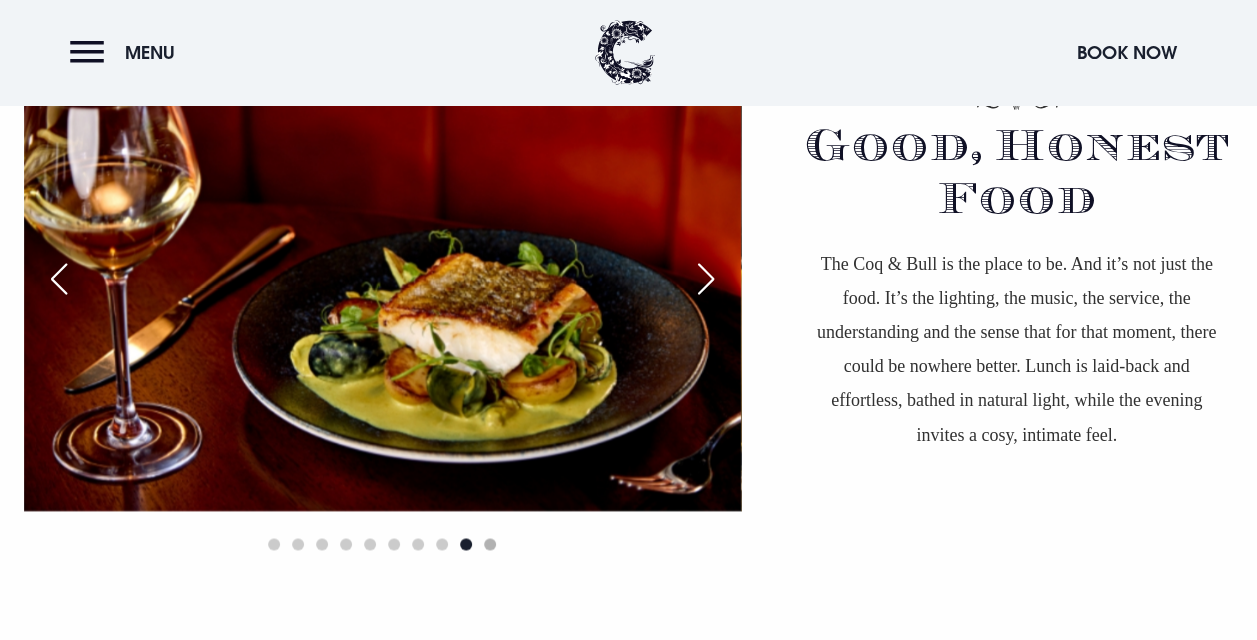 click at bounding box center [490, 544] 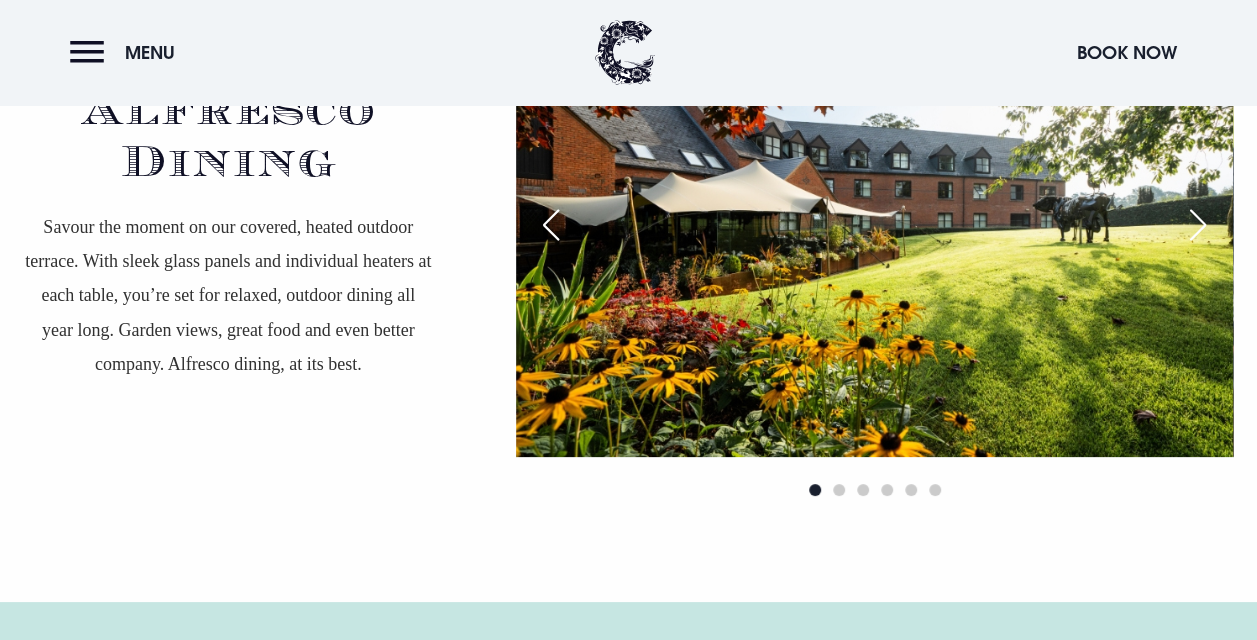 scroll, scrollTop: 3600, scrollLeft: 0, axis: vertical 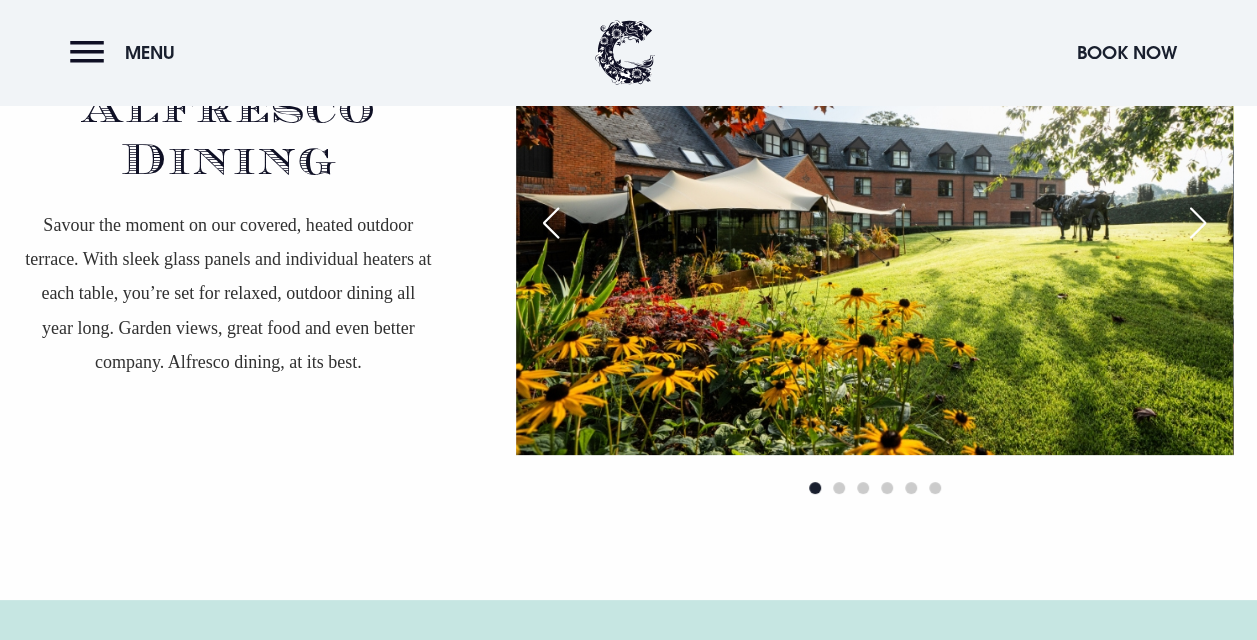 click at bounding box center [1198, 223] 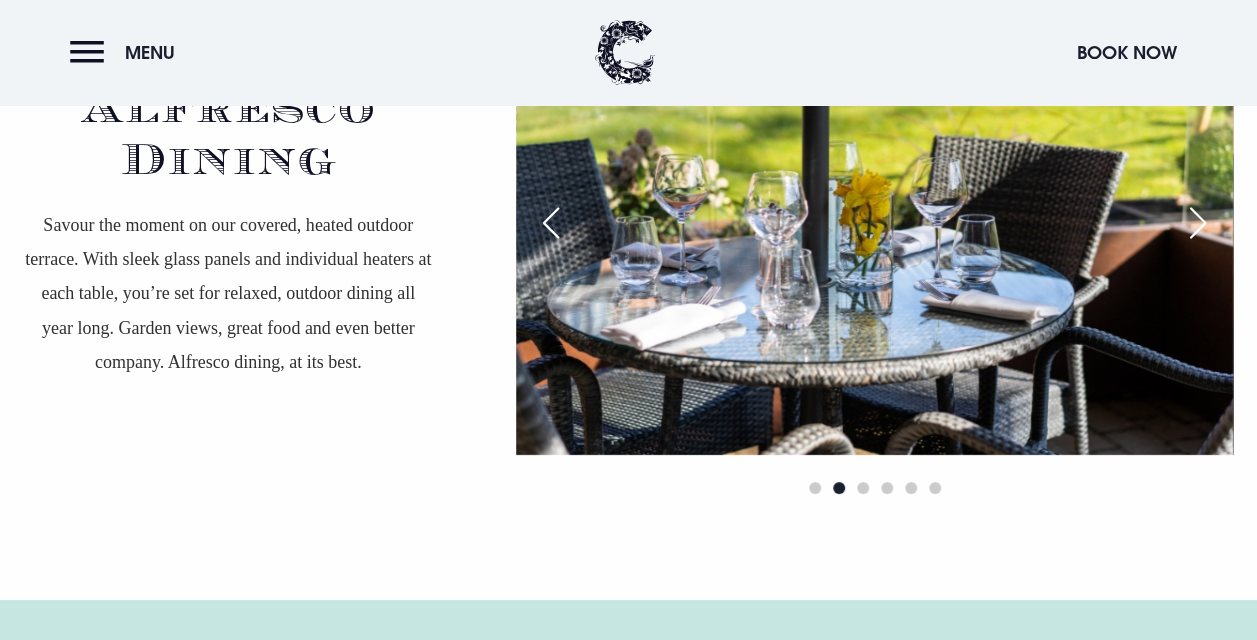 click at bounding box center (1198, 223) 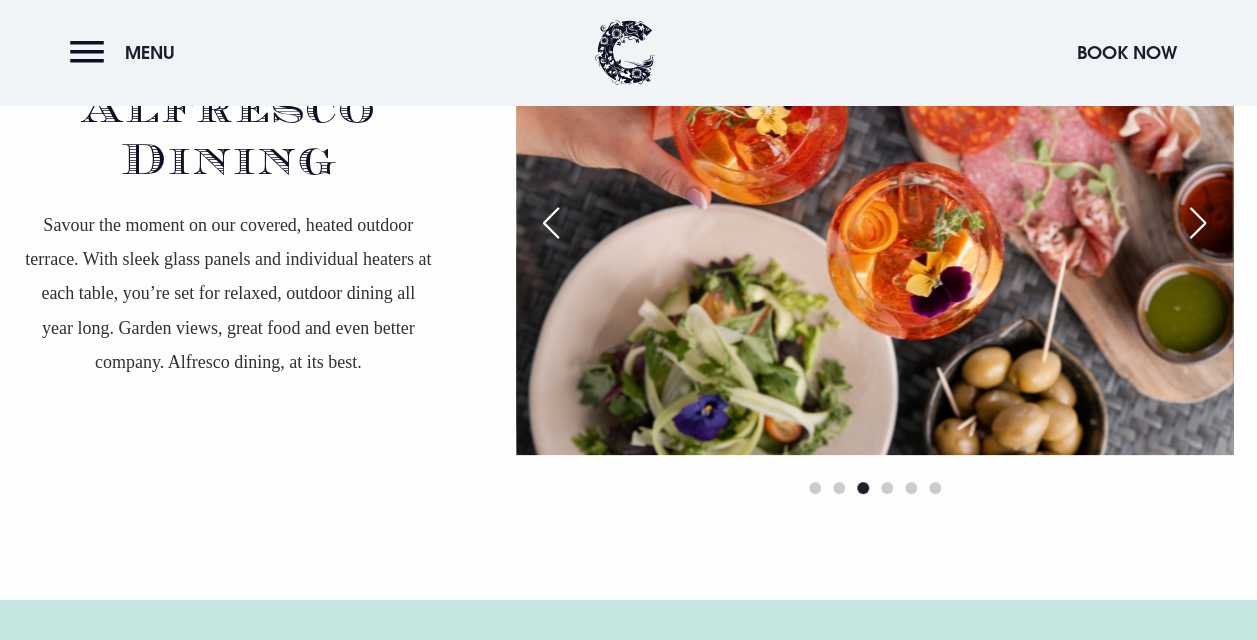 click at bounding box center [1198, 223] 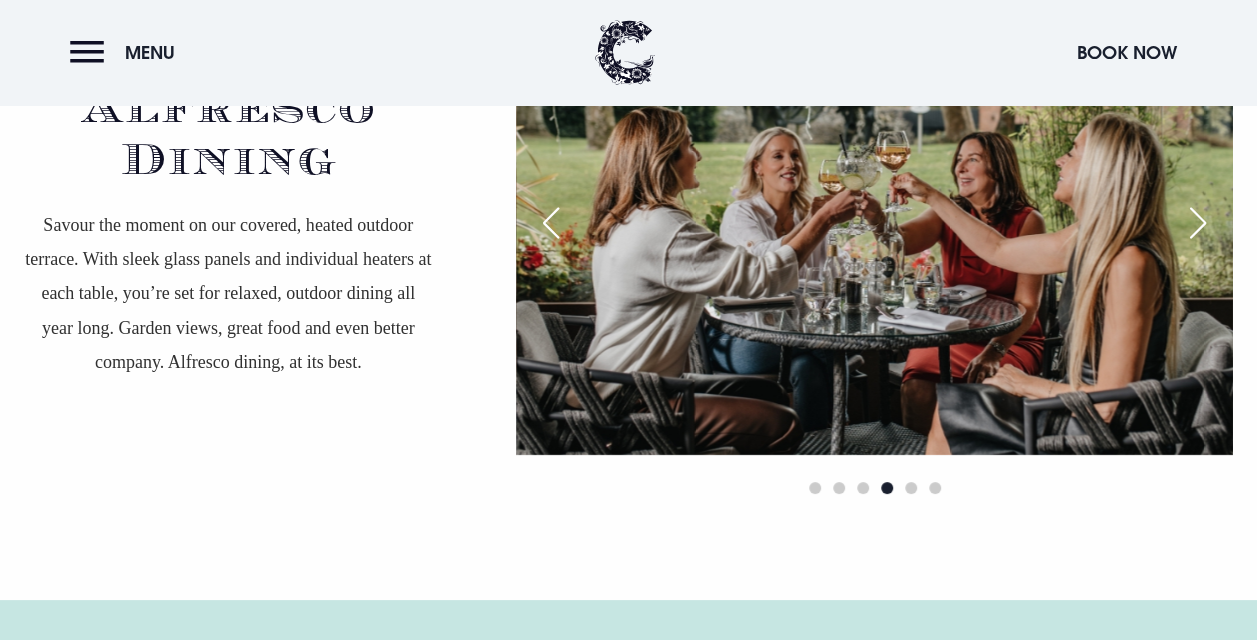 click at bounding box center (1198, 223) 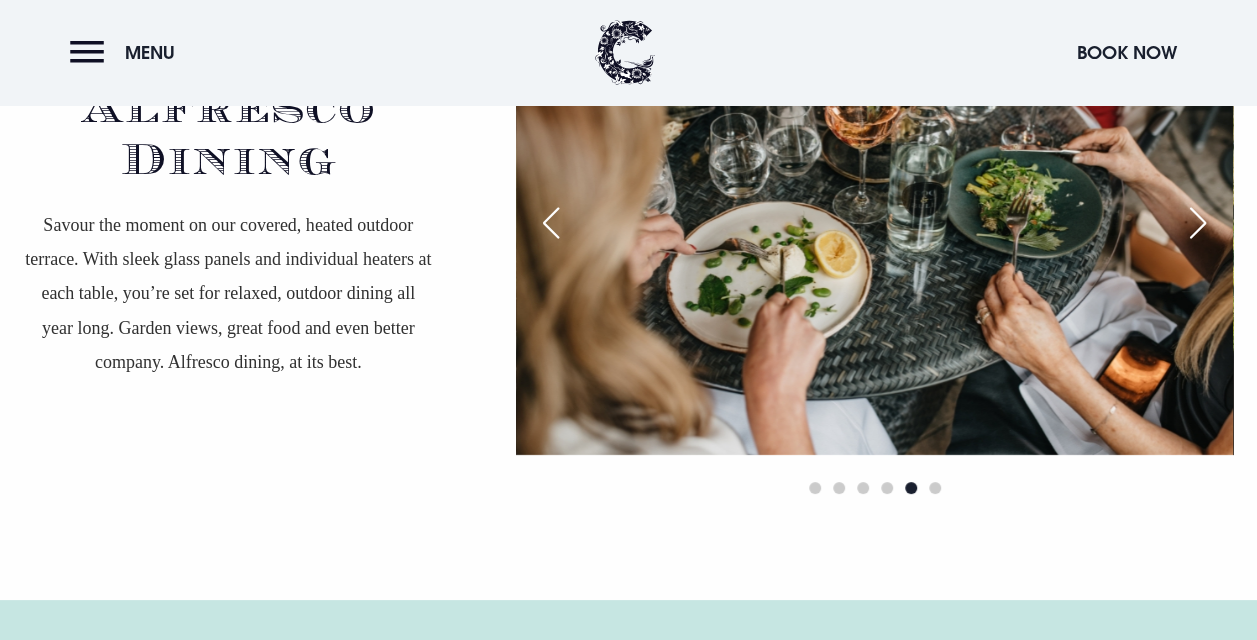 click at bounding box center [1198, 223] 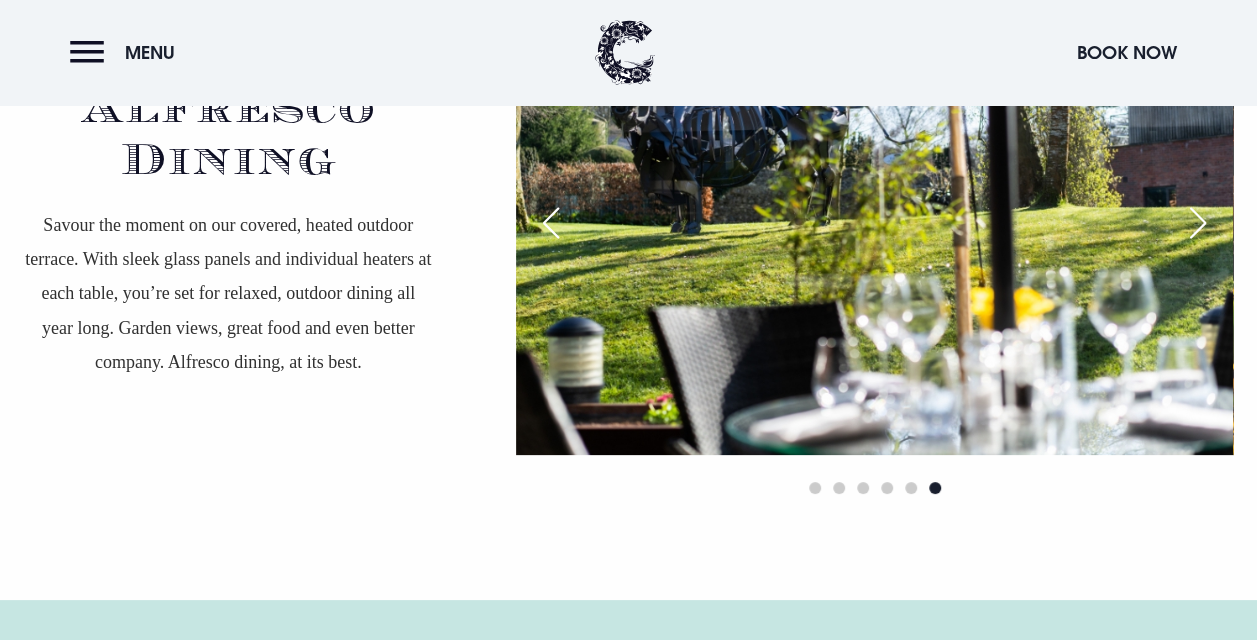 click at bounding box center [1198, 223] 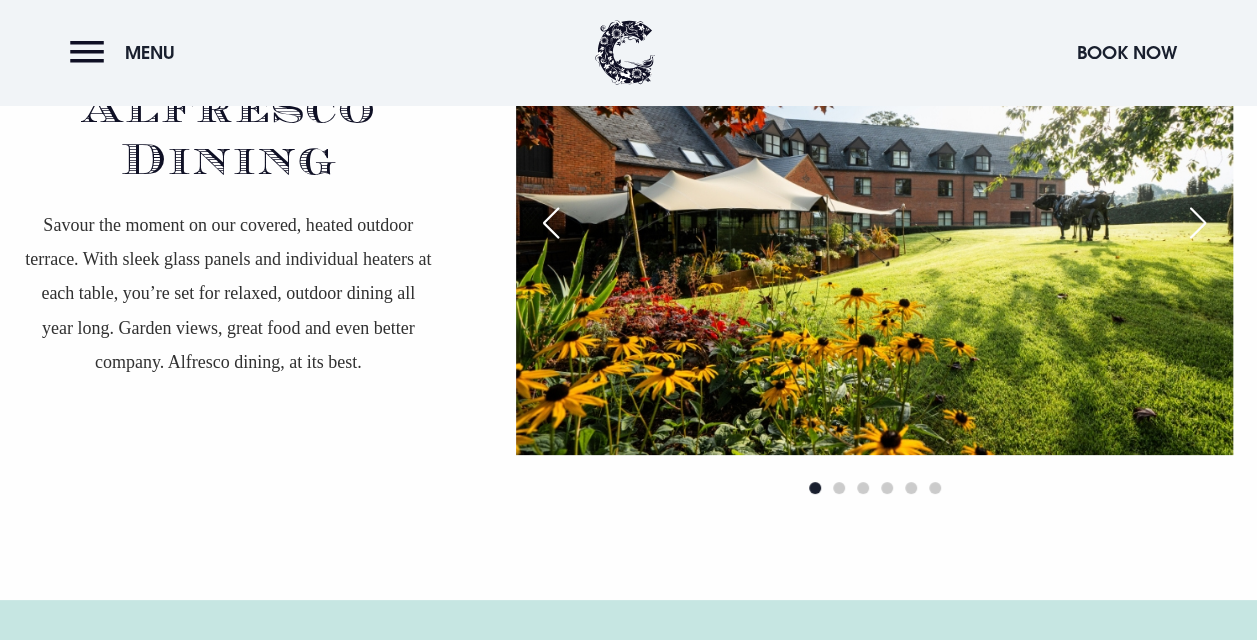 click at bounding box center [1198, 223] 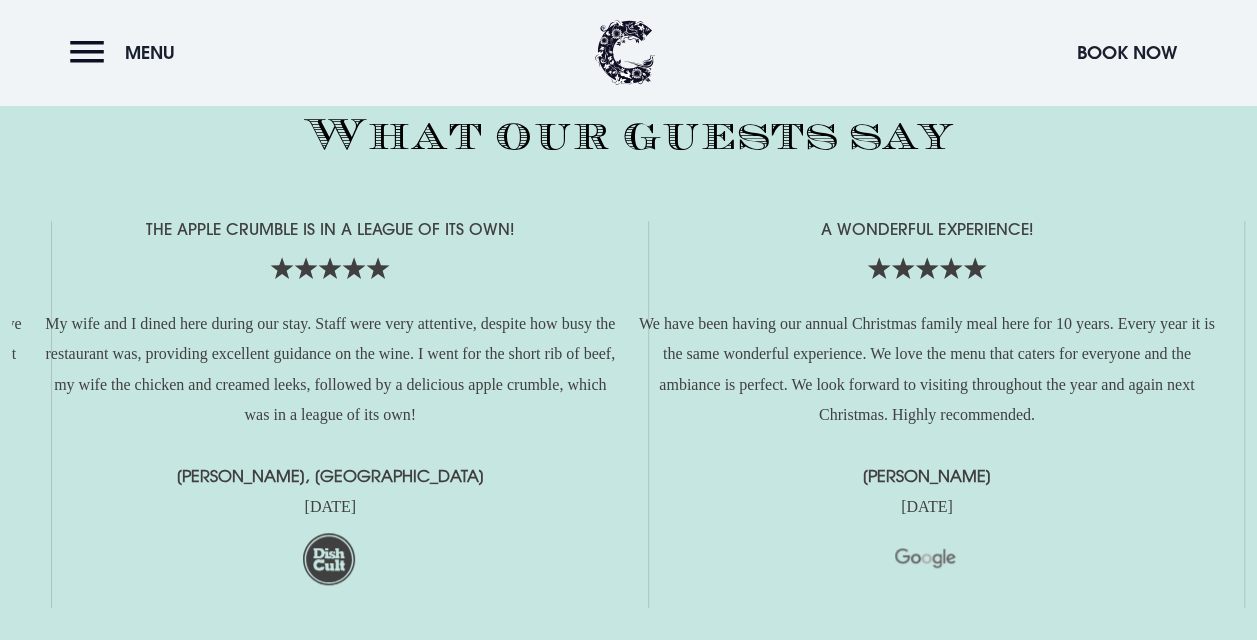 scroll, scrollTop: 4200, scrollLeft: 0, axis: vertical 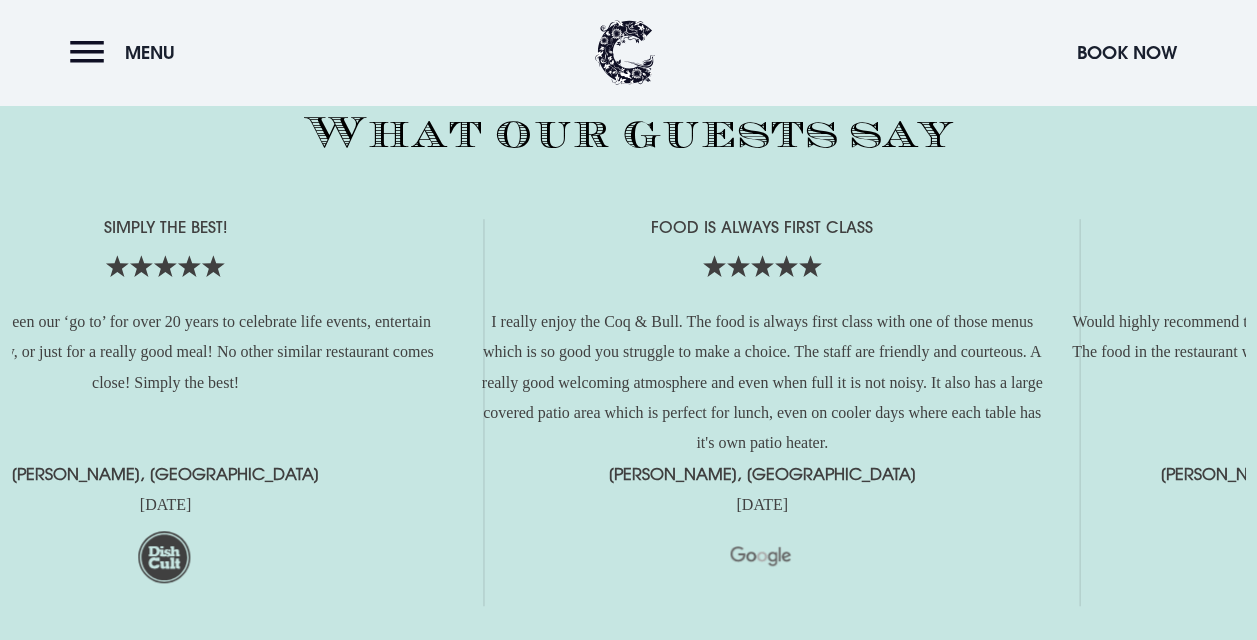 click on "We value your privacy We use cookies to enhance your browsing experience, serve personalised ads or content, and analyse our traffic. By clicking "Accept All", you consent to our use of cookies.  Cookies Policy Customise   Reject All   Accept All   Customise Consent Preferences   We use cookies to help you navigate efficiently and perform certain functions. You will find detailed information about all cookies under each consent category below. The cookies that are categorised as "Necessary" are stored on your browser as they are essential for enabling the basic functionalities of the site....  Show more Necessary Always Active Necessary cookies are required to enable the basic features of this site, such as providing secure log-in or adjusting your consent preferences. These cookies do not store any personally identifiable data. Cookie CRAFT_CSRF_TOKEN Duration session Description Cookie __cf_bm Duration 1 hour Description Cloudflare set the cookie to support Cloudflare Bot Management. Cookie datadome" at bounding box center [628, -749] 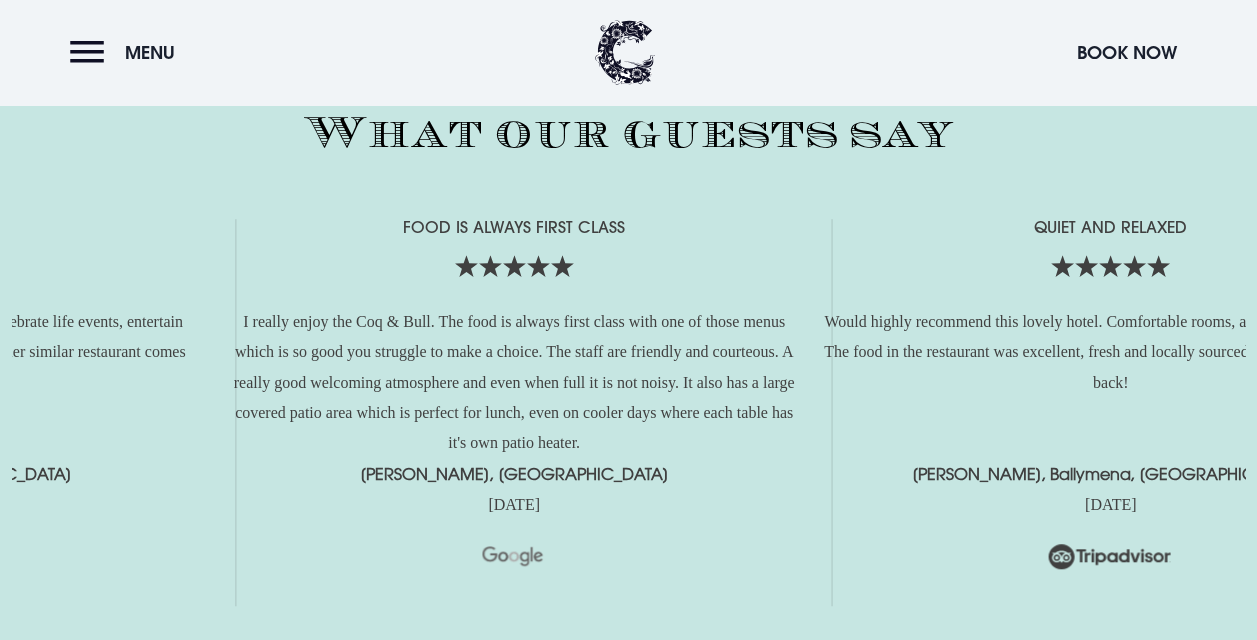 click on "I really enjoy the Coq & Bull. The food is always first class with one of those menus which is so good you struggle to make a choice. The staff are friendly and courteous. A really good welcoming atmosphere and even when full it is not noisy. It also has a large covered patio area which is perfect for lunch, even on cooler days where each table has it's own patio heater." at bounding box center (514, 383) 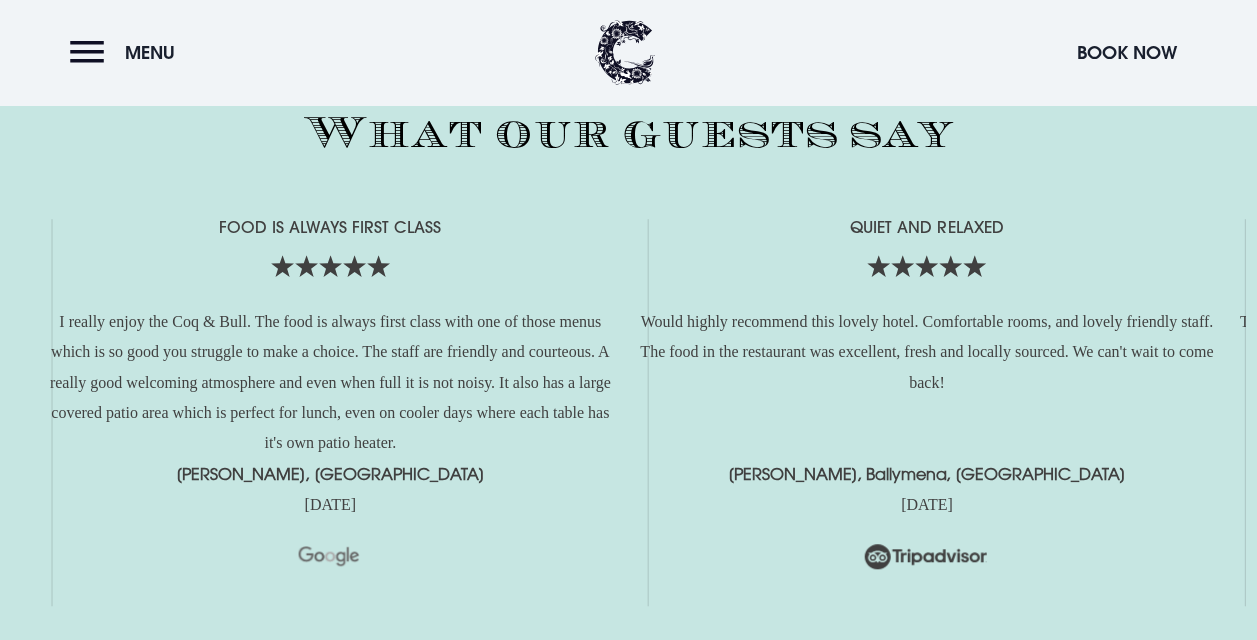 click on "I really enjoy the Coq & Bull. The food is always first class with one of those menus which is so good you struggle to make a choice. The staff are friendly and courteous. A really good welcoming atmosphere and even when full it is not noisy. It also has a large covered patio area which is perfect for lunch, even on cooler days where each table has it's own patio heater." at bounding box center (330, 383) 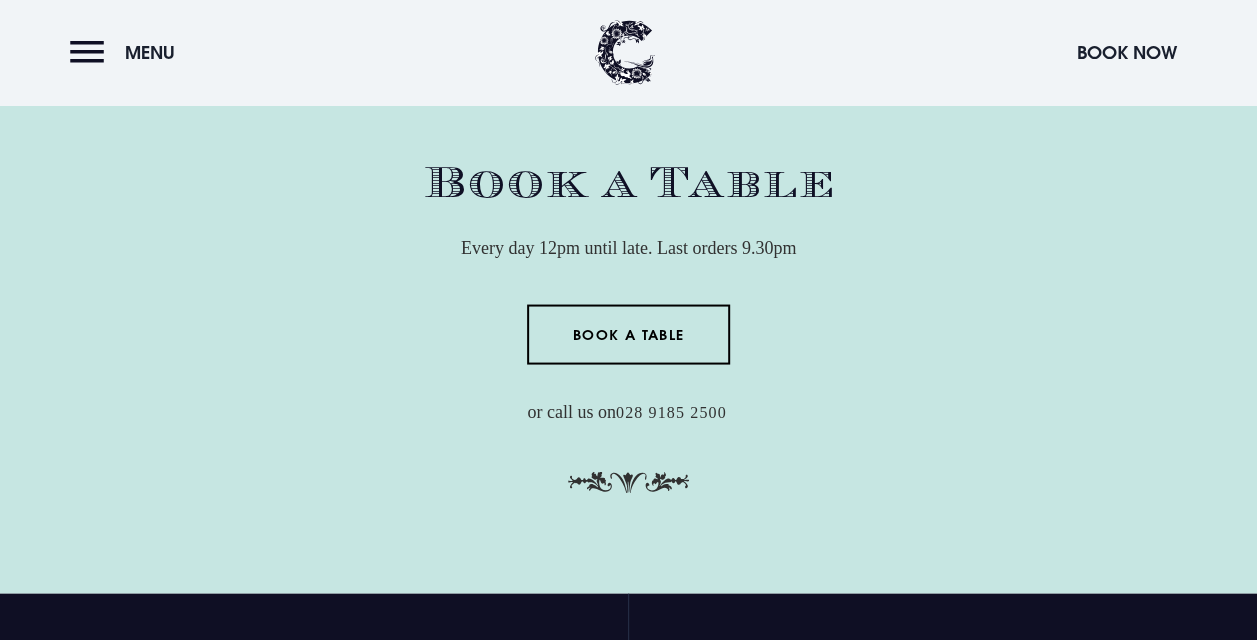 scroll, scrollTop: 5600, scrollLeft: 0, axis: vertical 